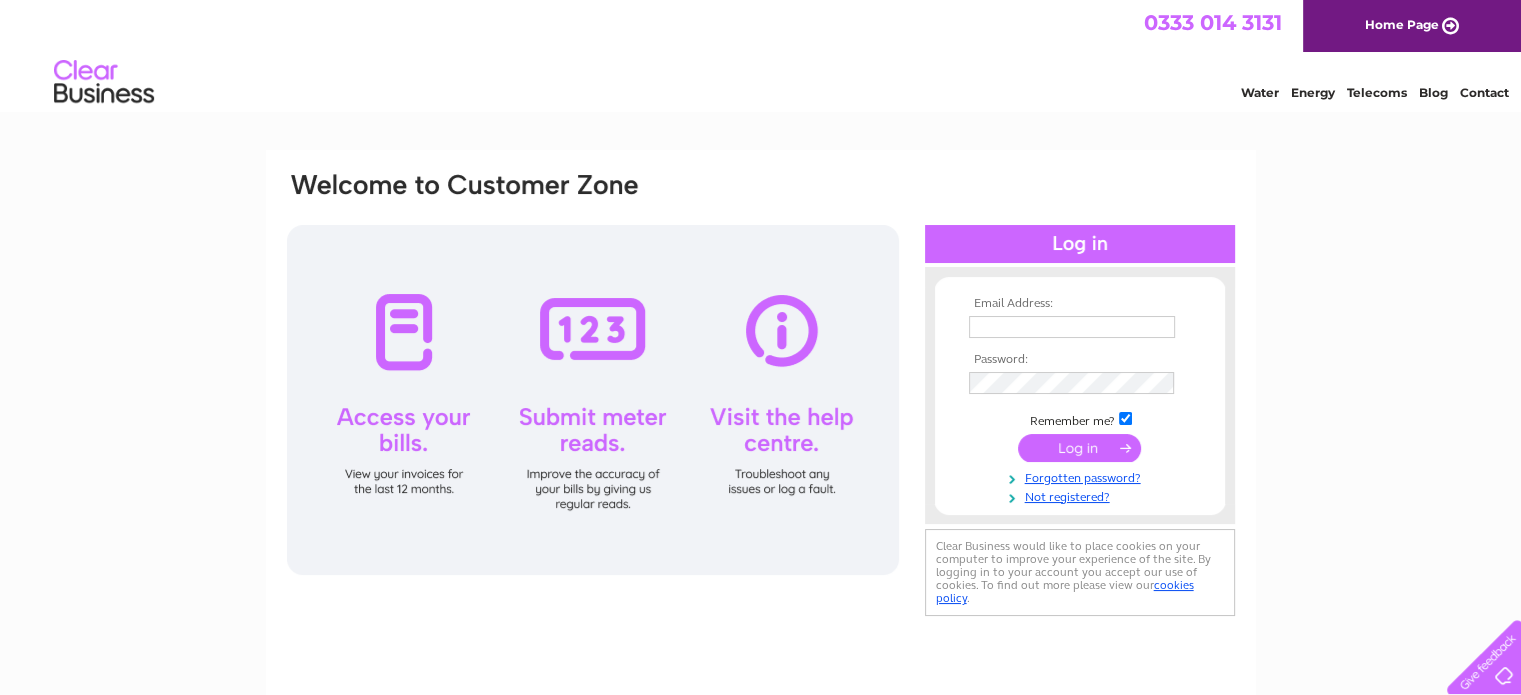 scroll, scrollTop: 0, scrollLeft: 0, axis: both 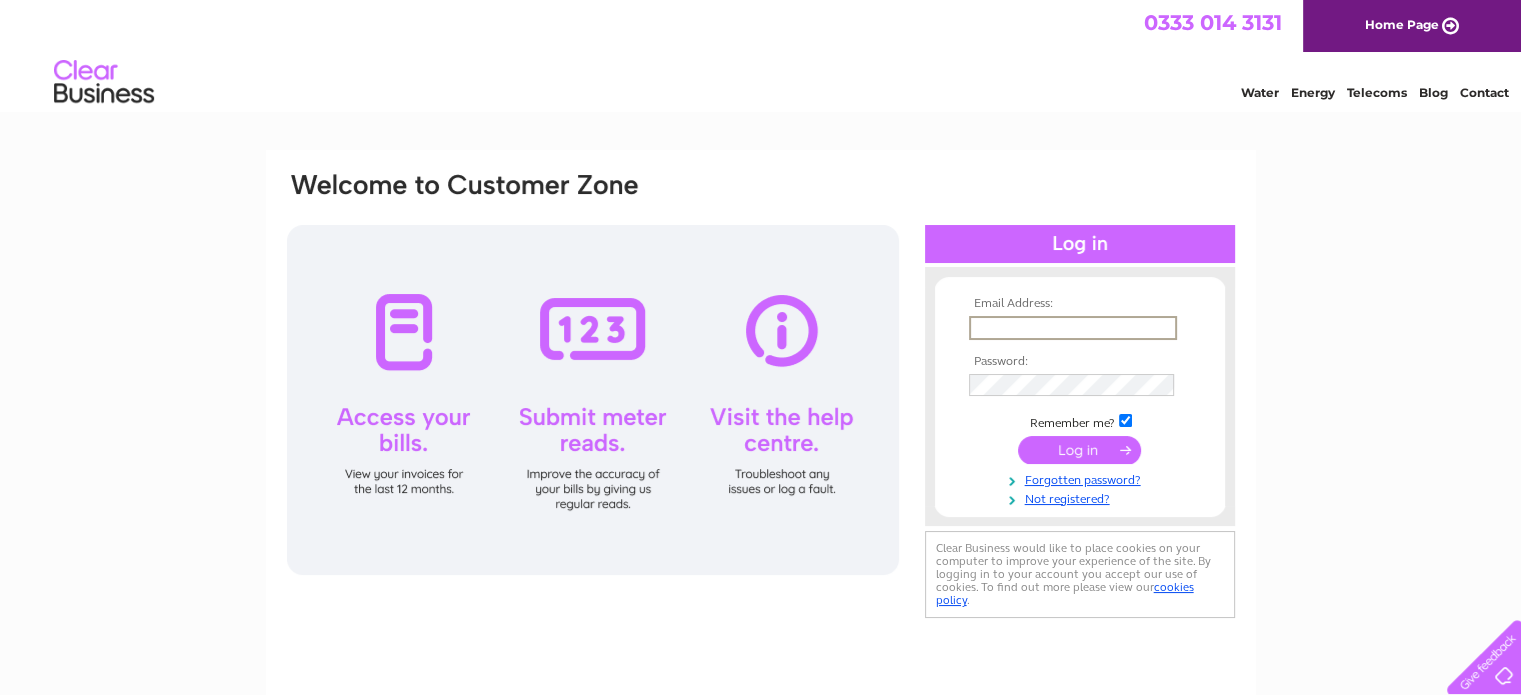 click at bounding box center [1073, 328] 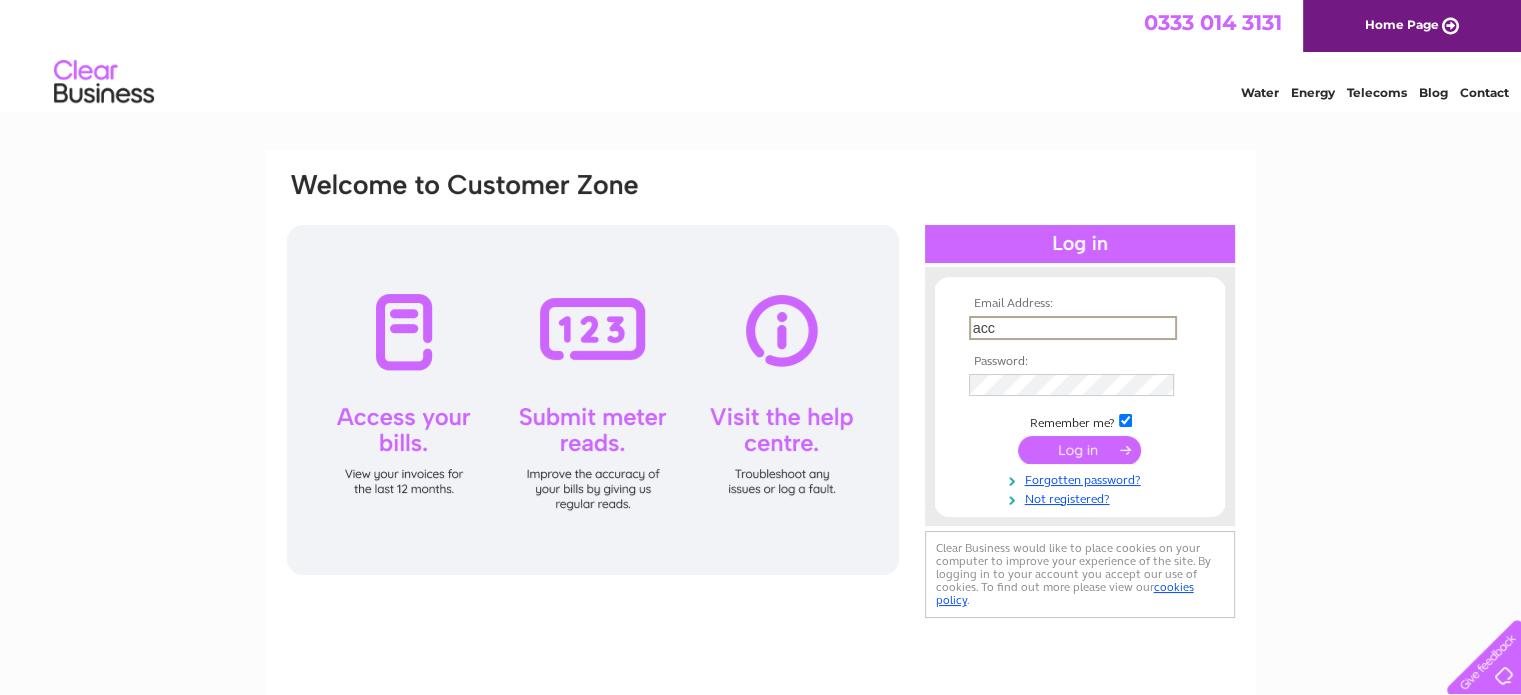 type on "[EMAIL]" 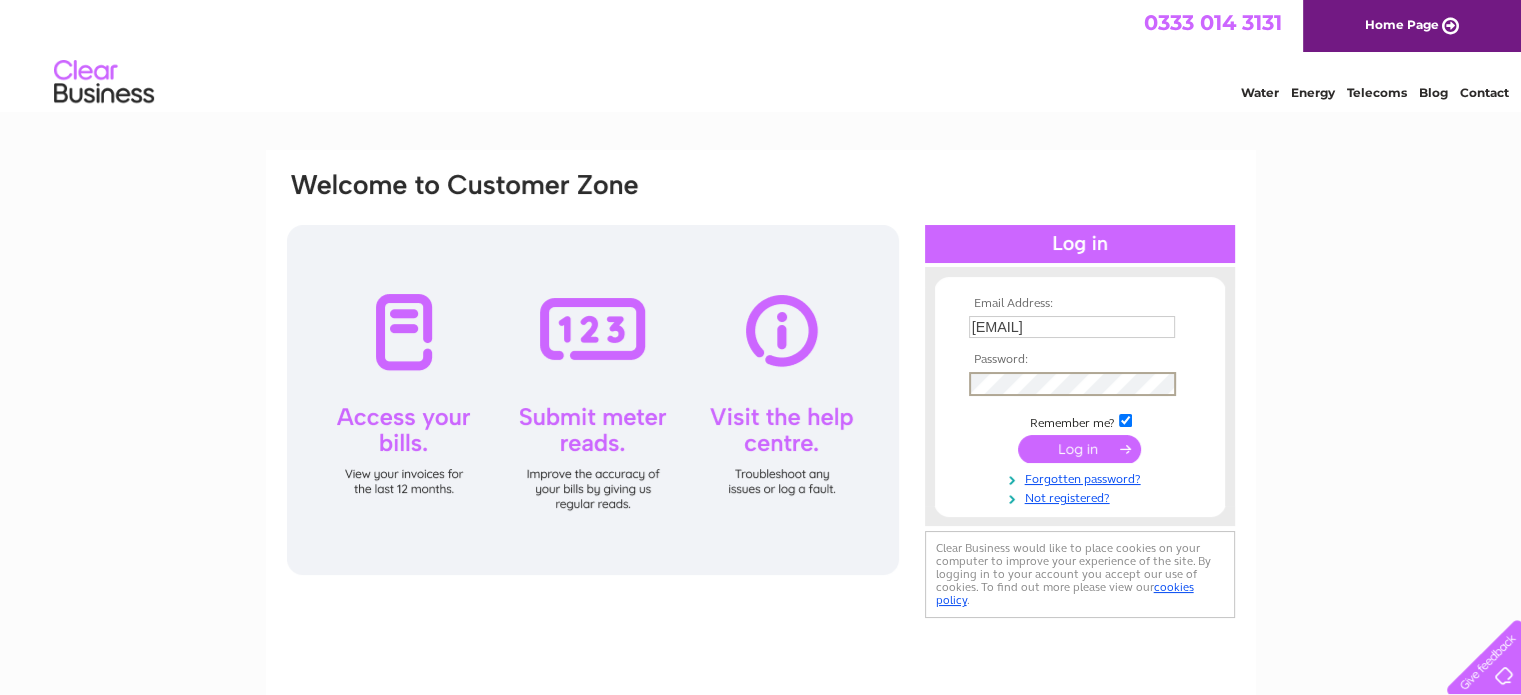 click at bounding box center [1079, 449] 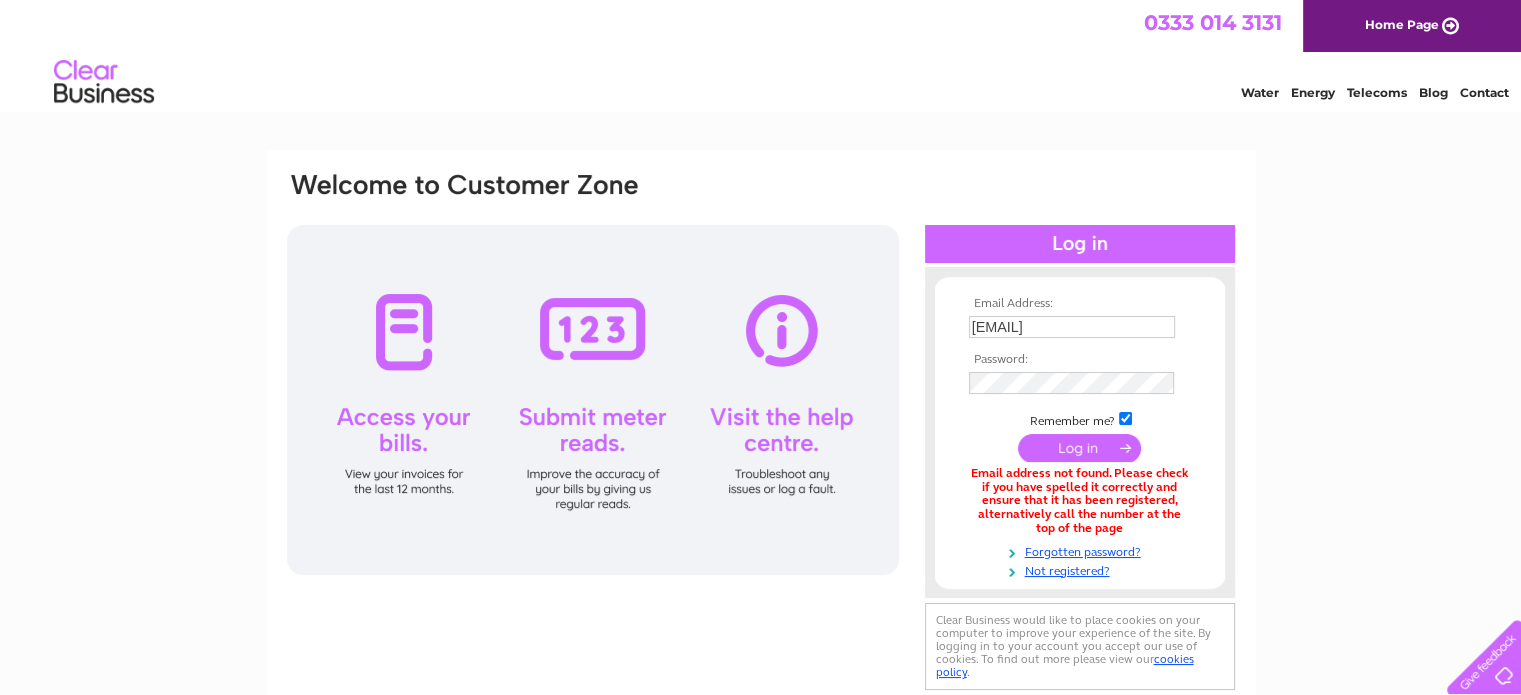 scroll, scrollTop: 0, scrollLeft: 0, axis: both 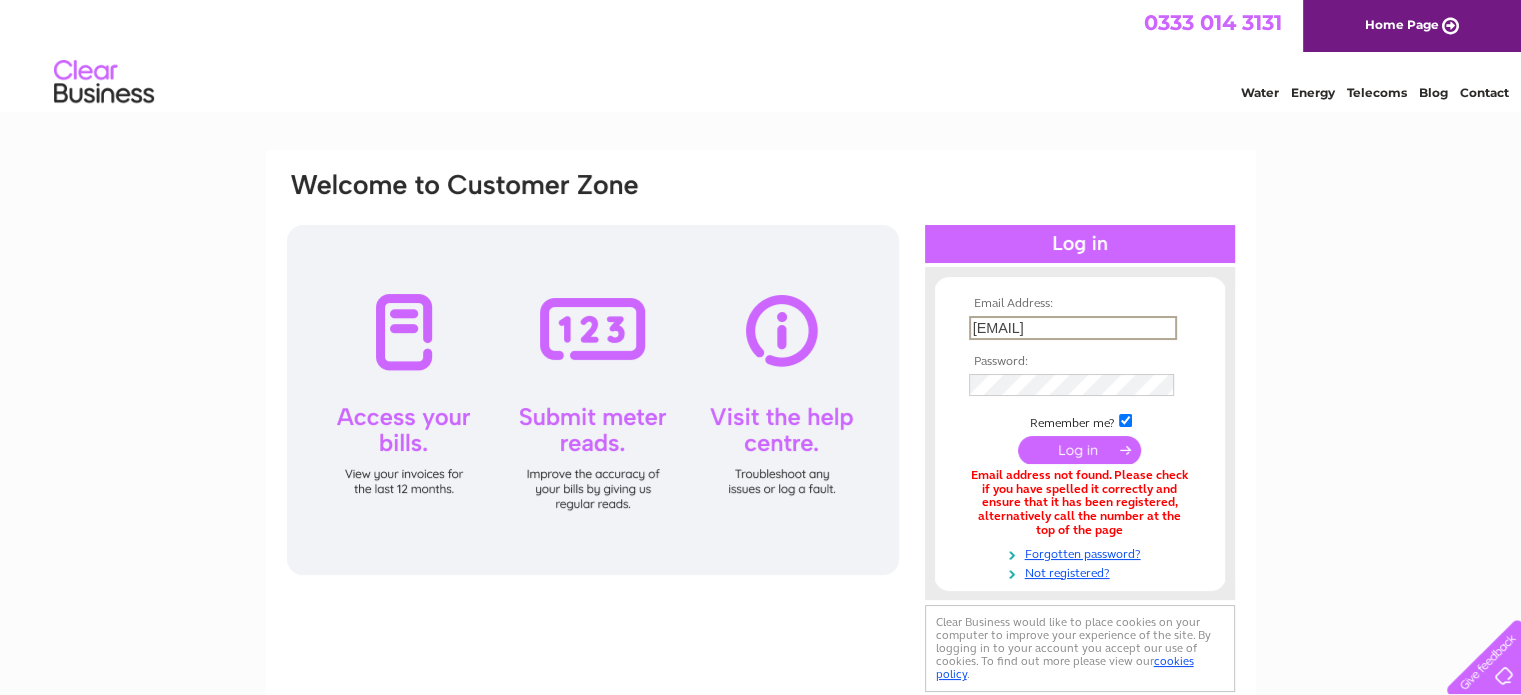 drag, startPoint x: 1028, startPoint y: 327, endPoint x: 897, endPoint y: 322, distance: 131.09538 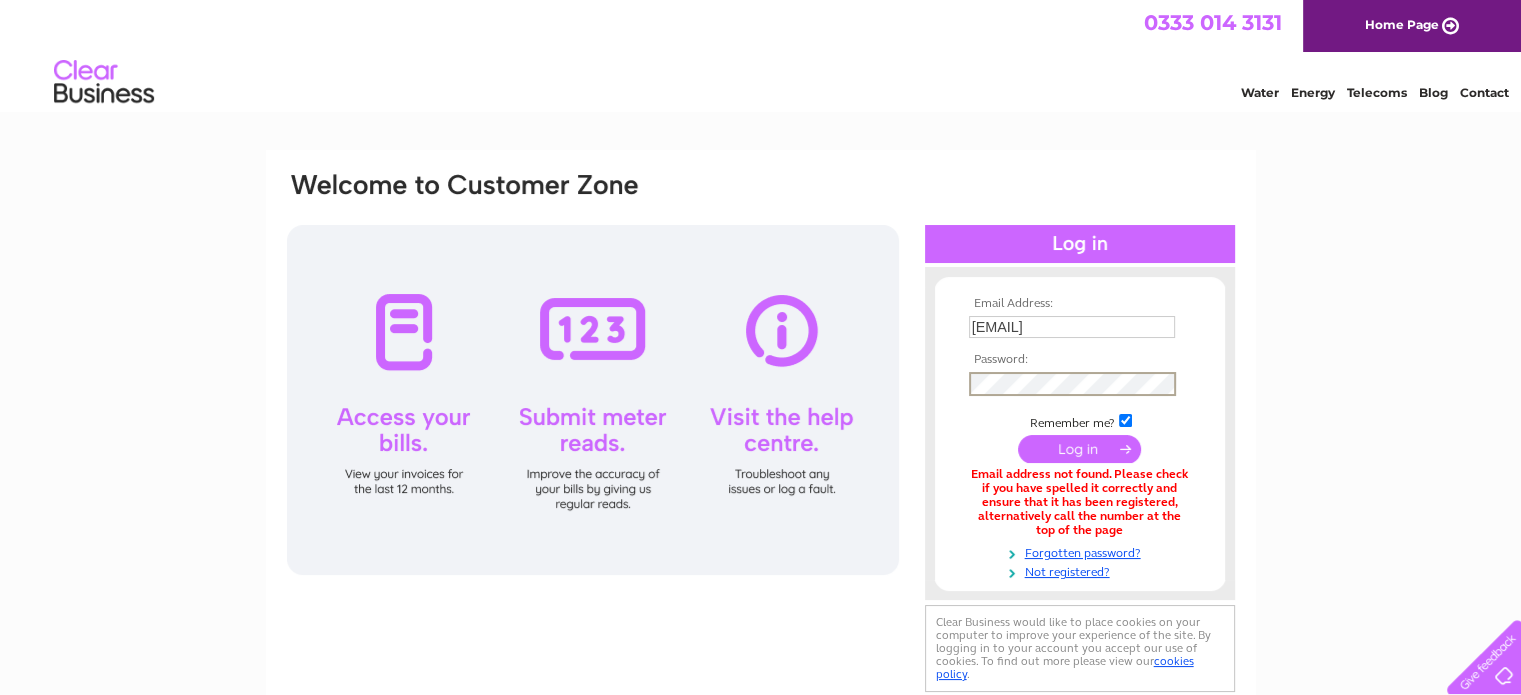 click at bounding box center (1079, 449) 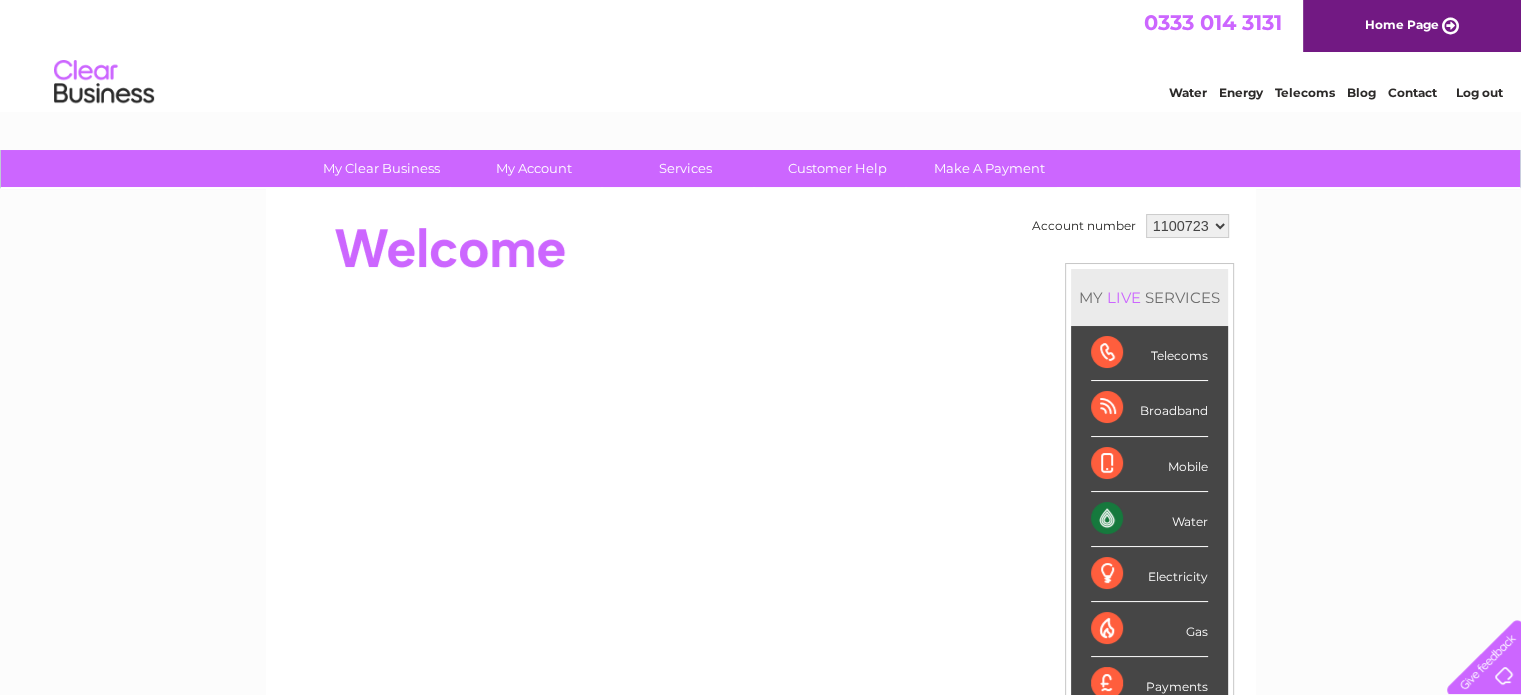 scroll, scrollTop: 0, scrollLeft: 0, axis: both 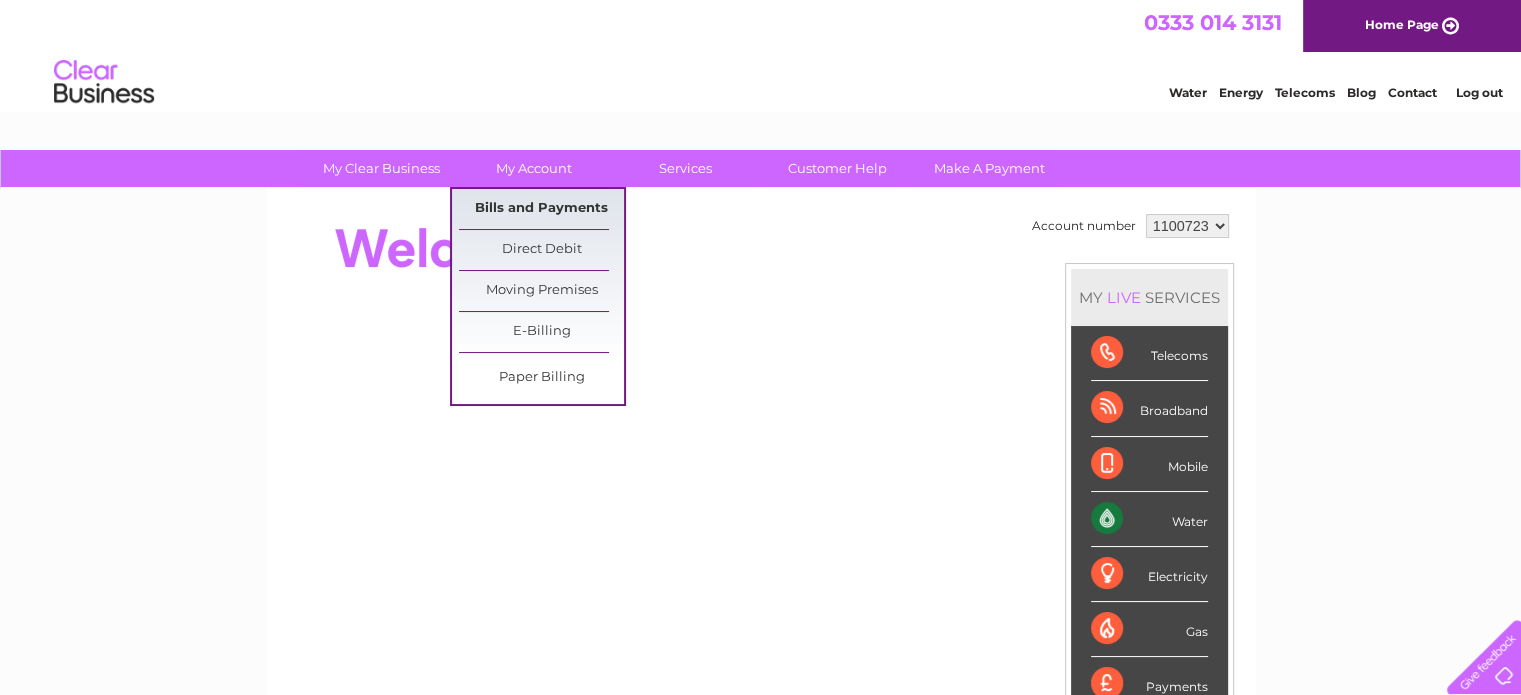 click on "Bills and Payments" at bounding box center [541, 209] 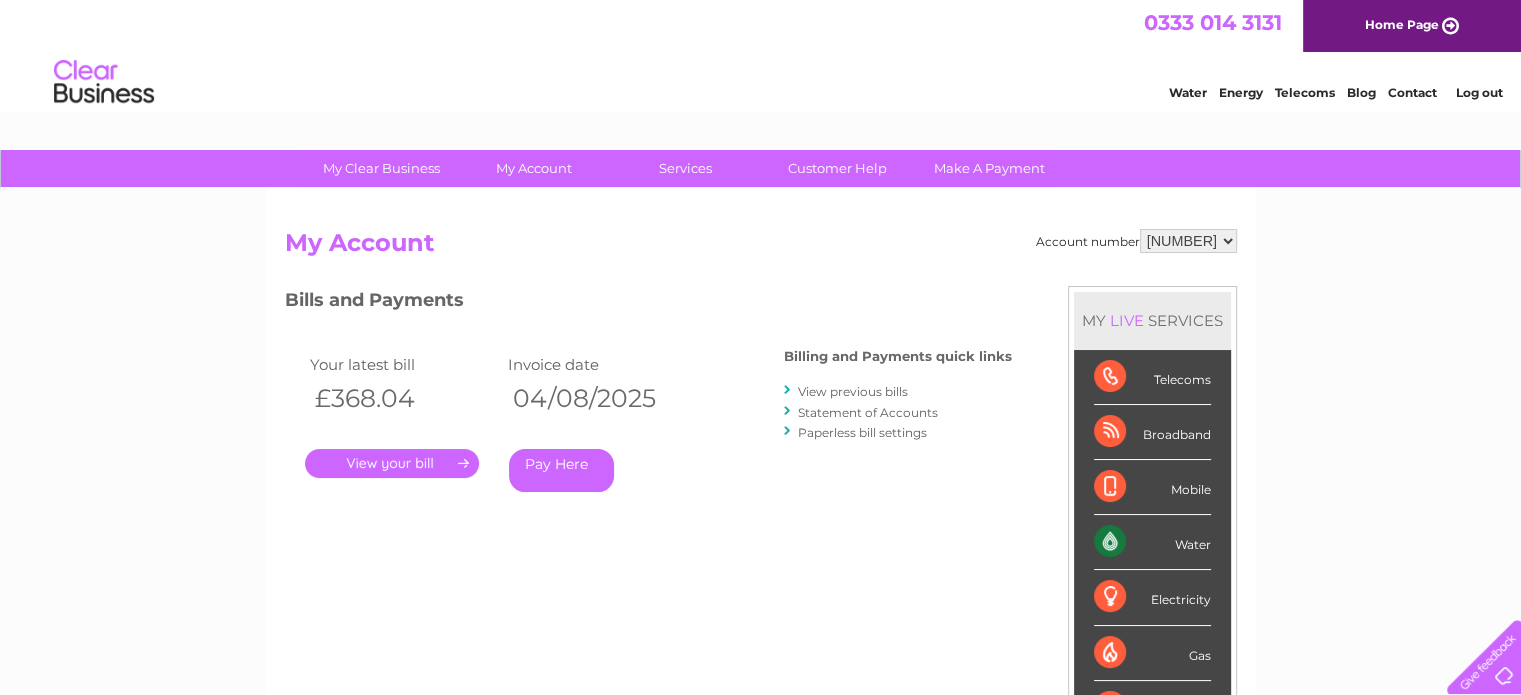 scroll, scrollTop: 0, scrollLeft: 0, axis: both 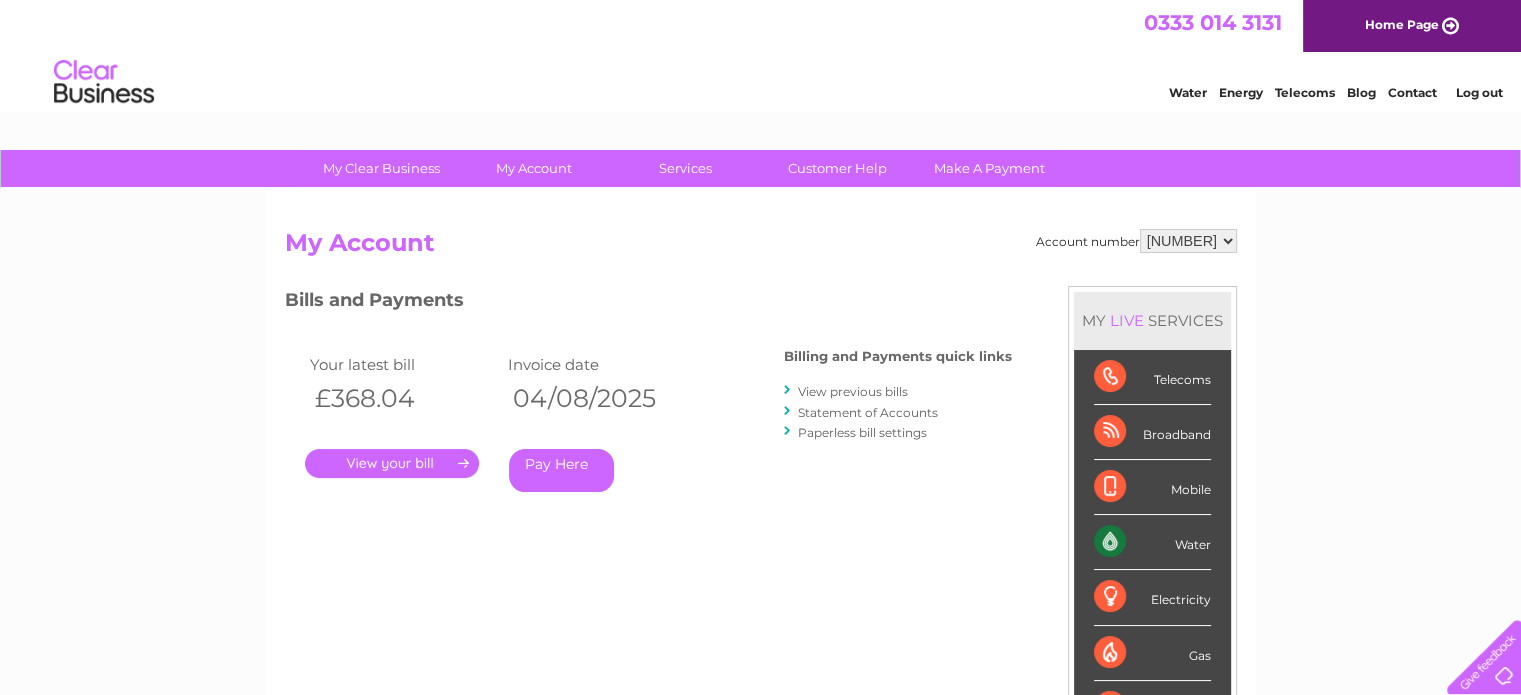 click on "." at bounding box center [392, 463] 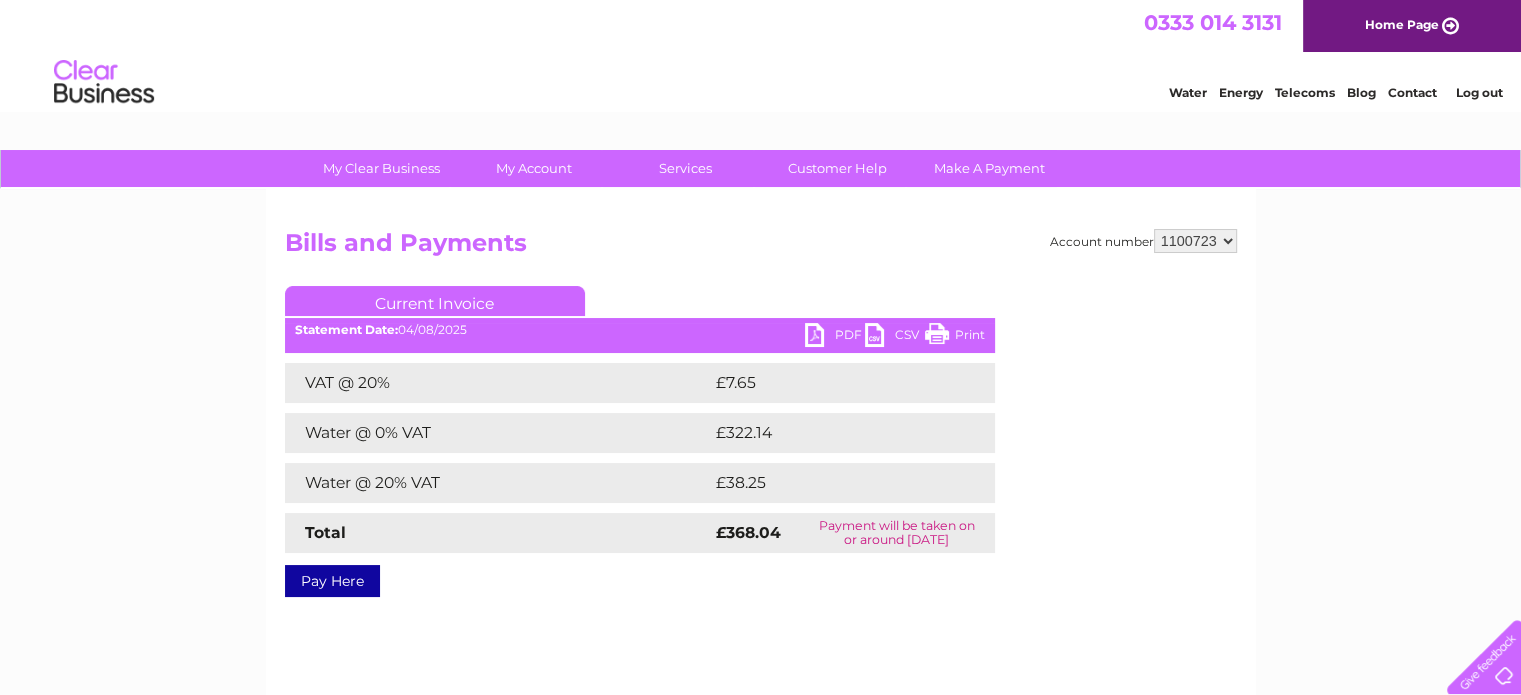 scroll, scrollTop: 0, scrollLeft: 0, axis: both 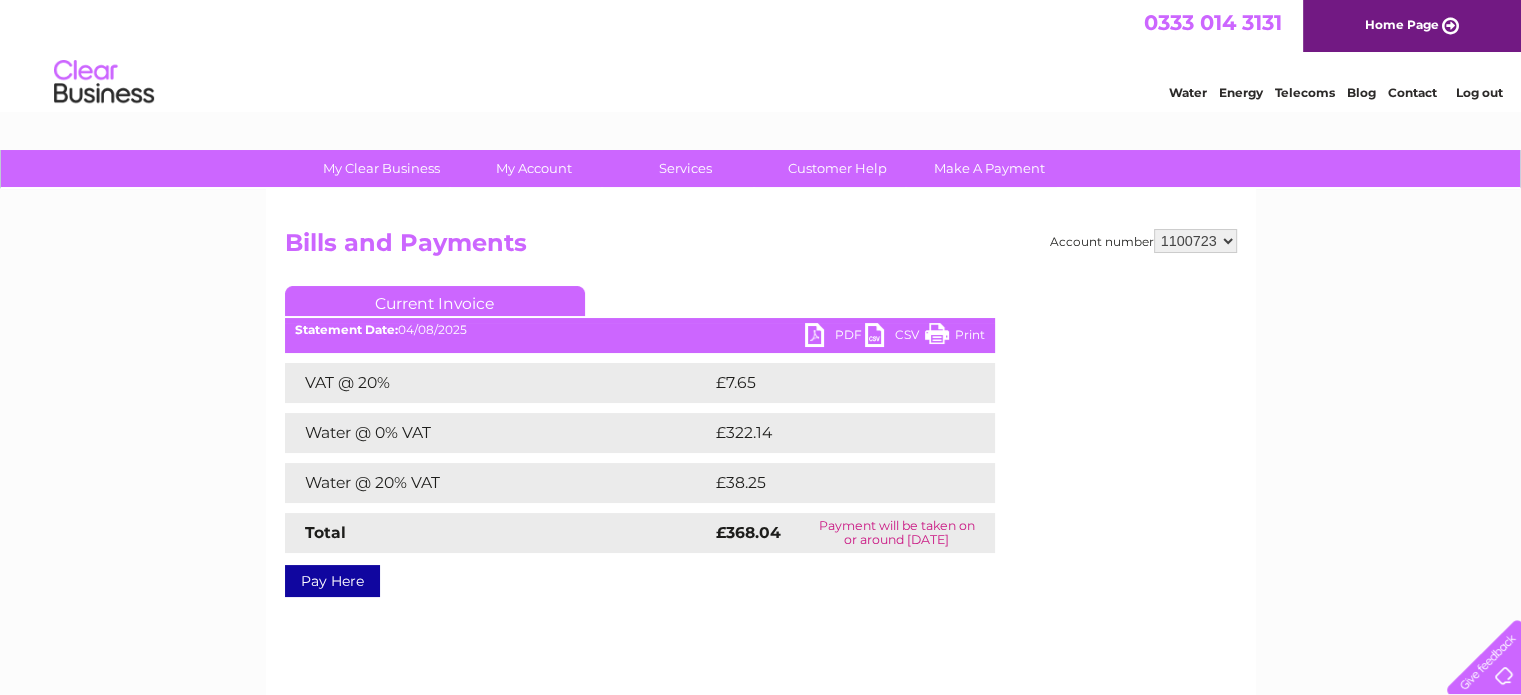 click on "PDF" at bounding box center [835, 337] 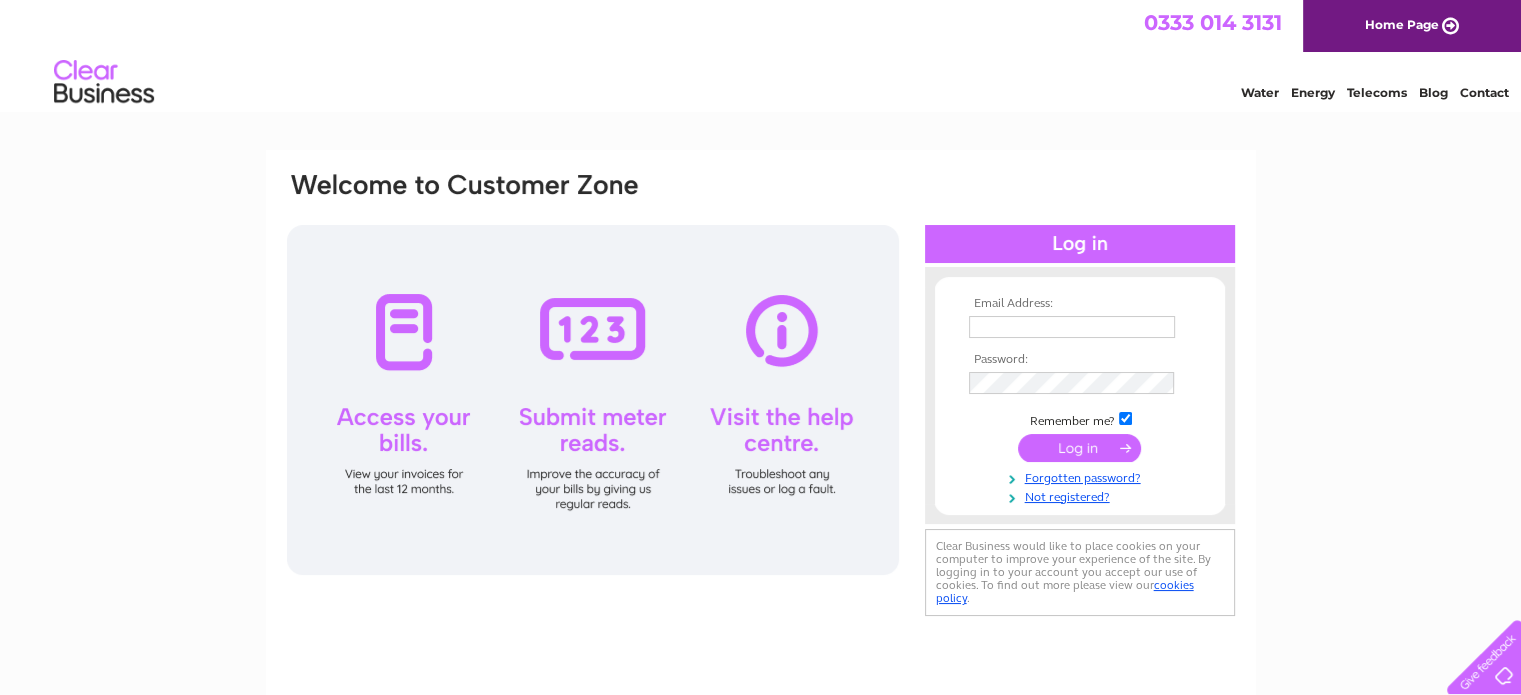 scroll, scrollTop: 0, scrollLeft: 0, axis: both 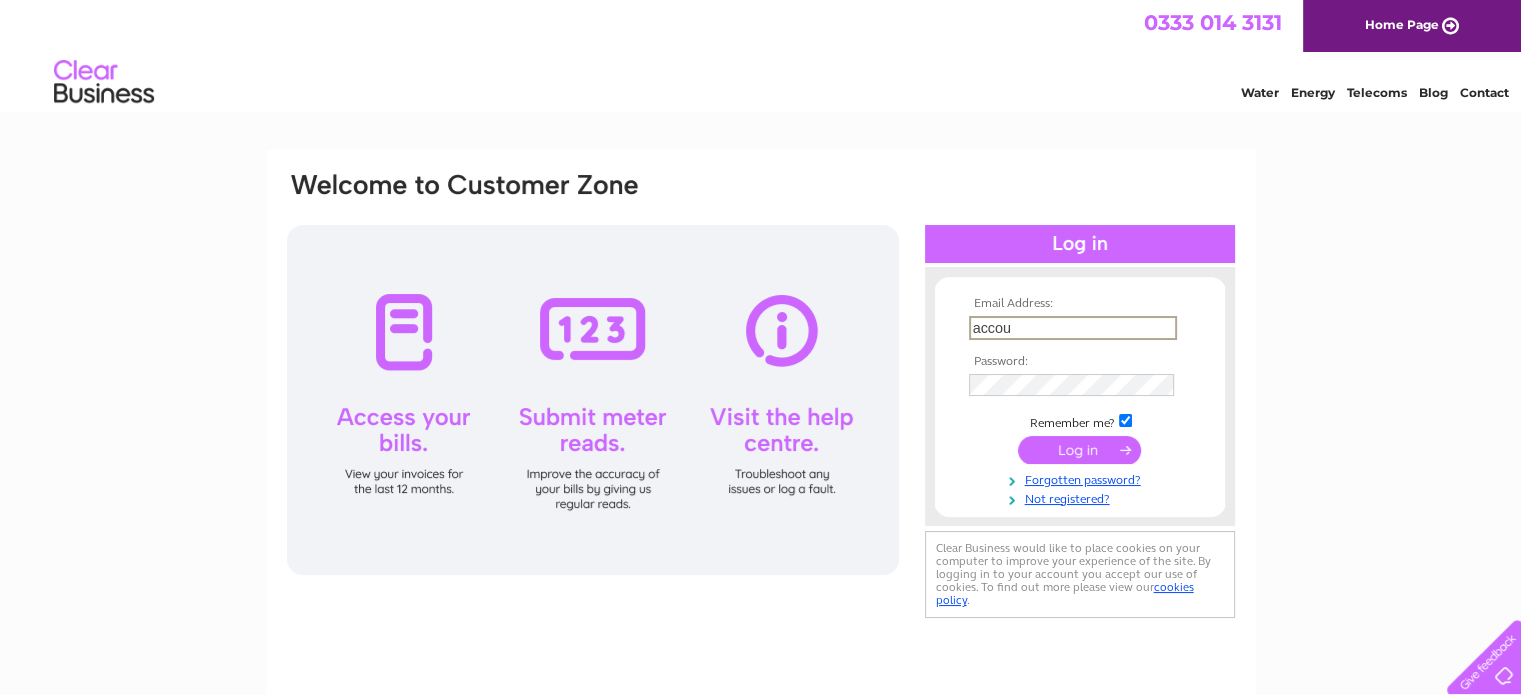 type on "accounts@example.com" 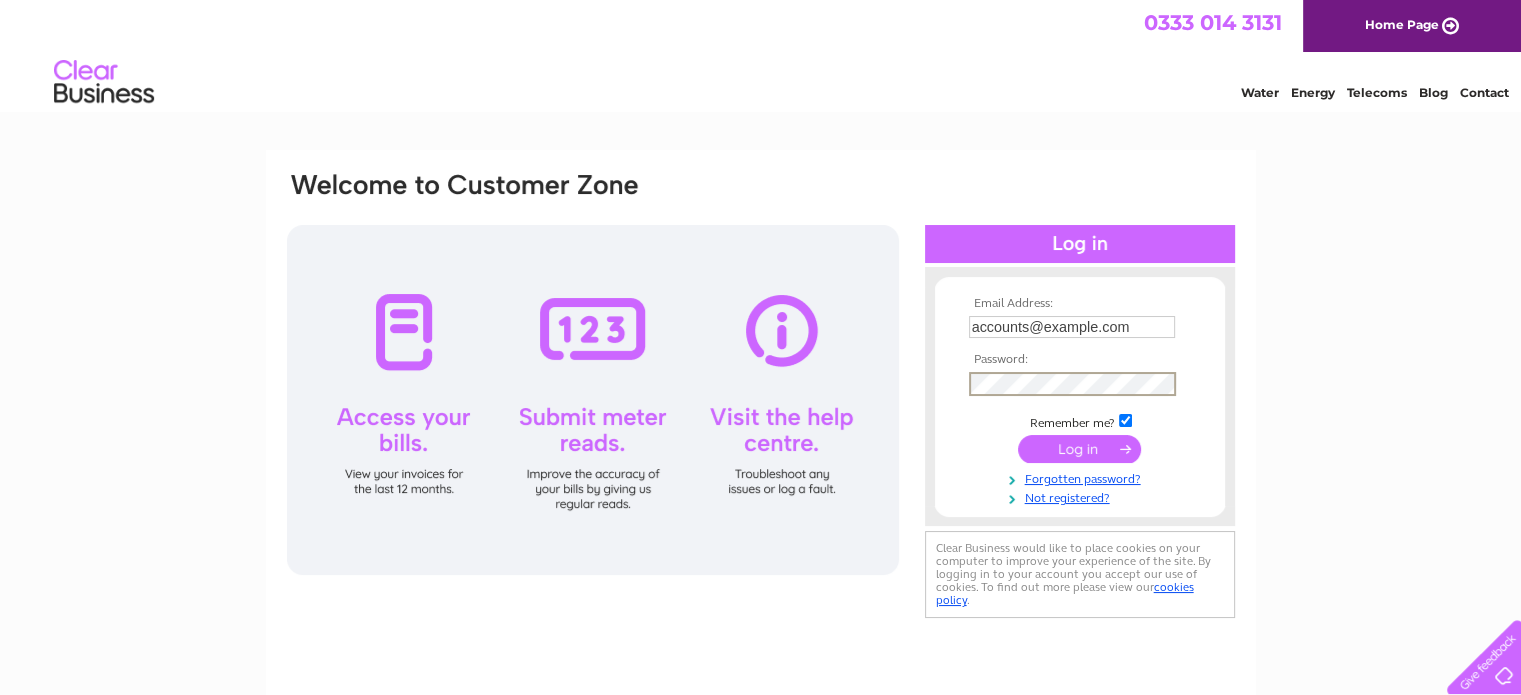 click at bounding box center [1079, 449] 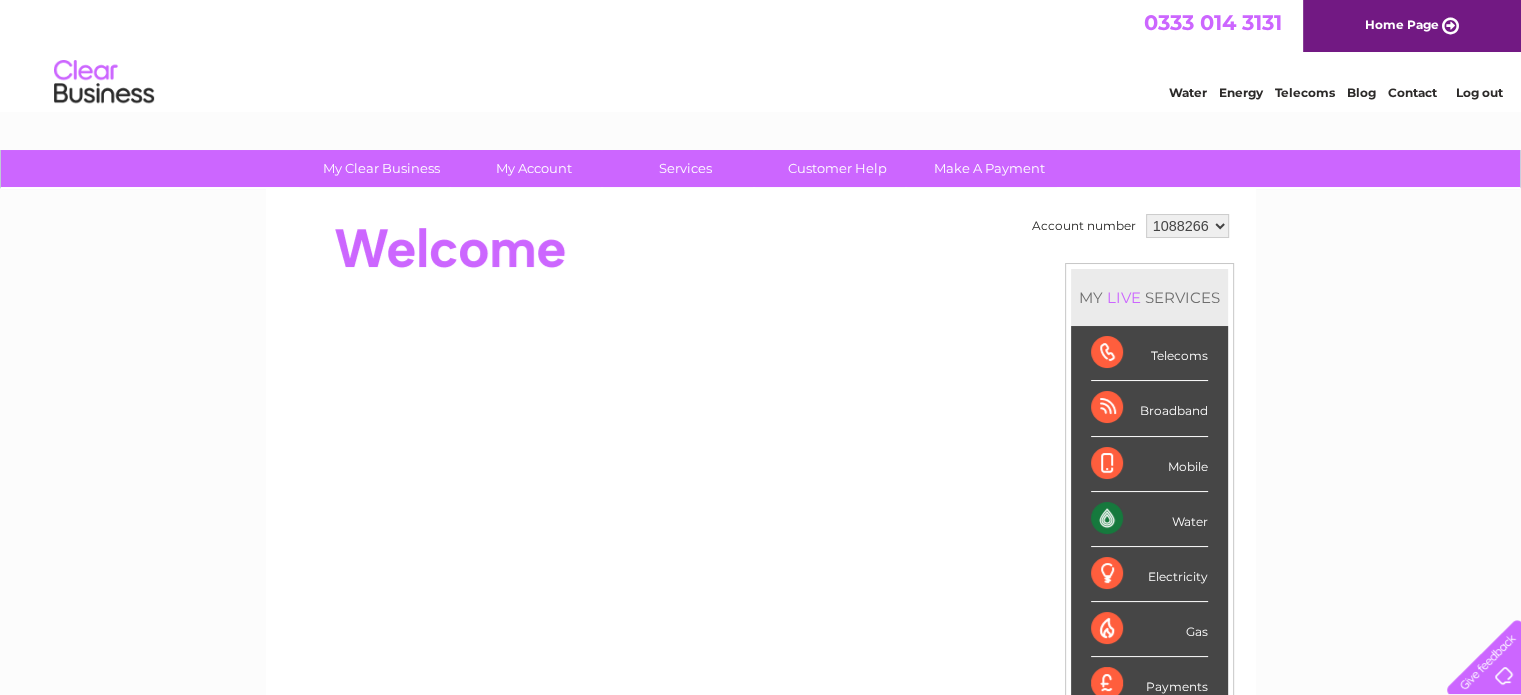 scroll, scrollTop: 0, scrollLeft: 0, axis: both 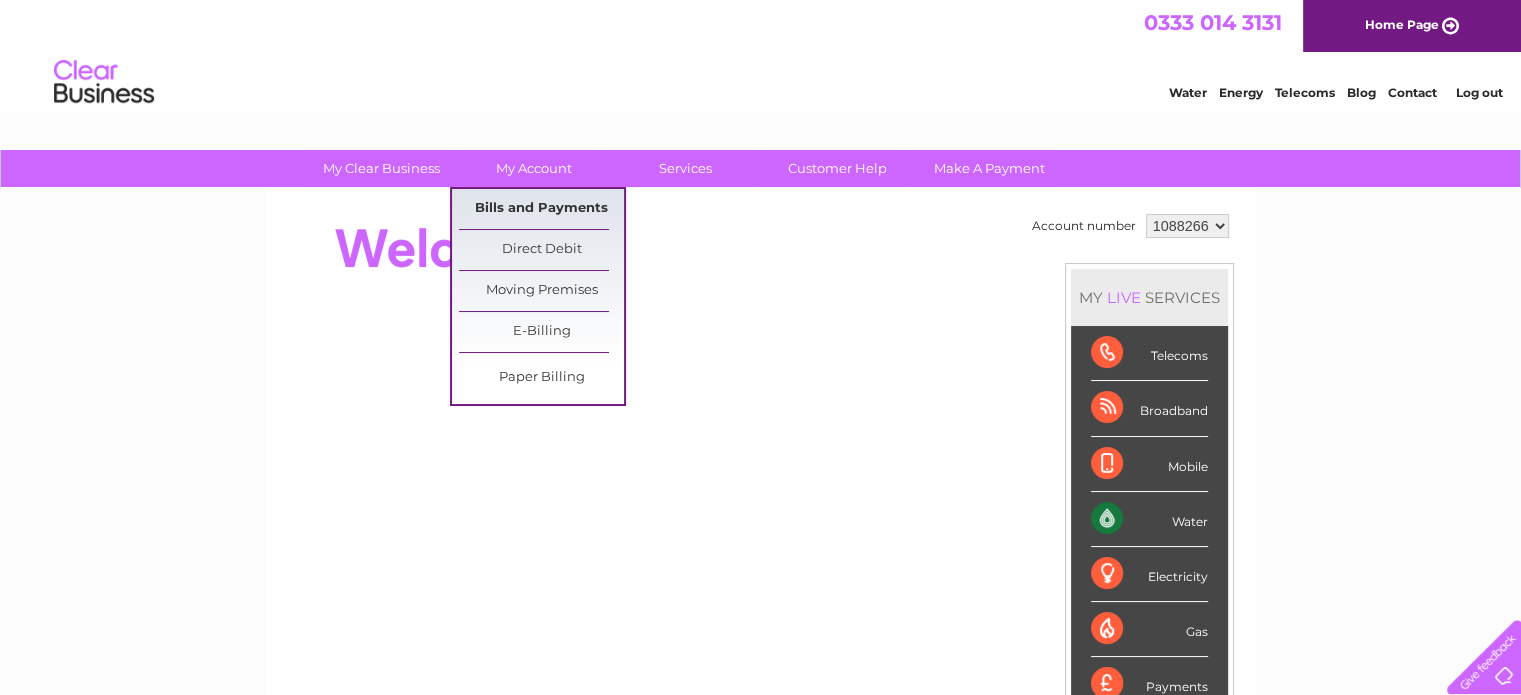 click on "Bills and Payments" at bounding box center (541, 209) 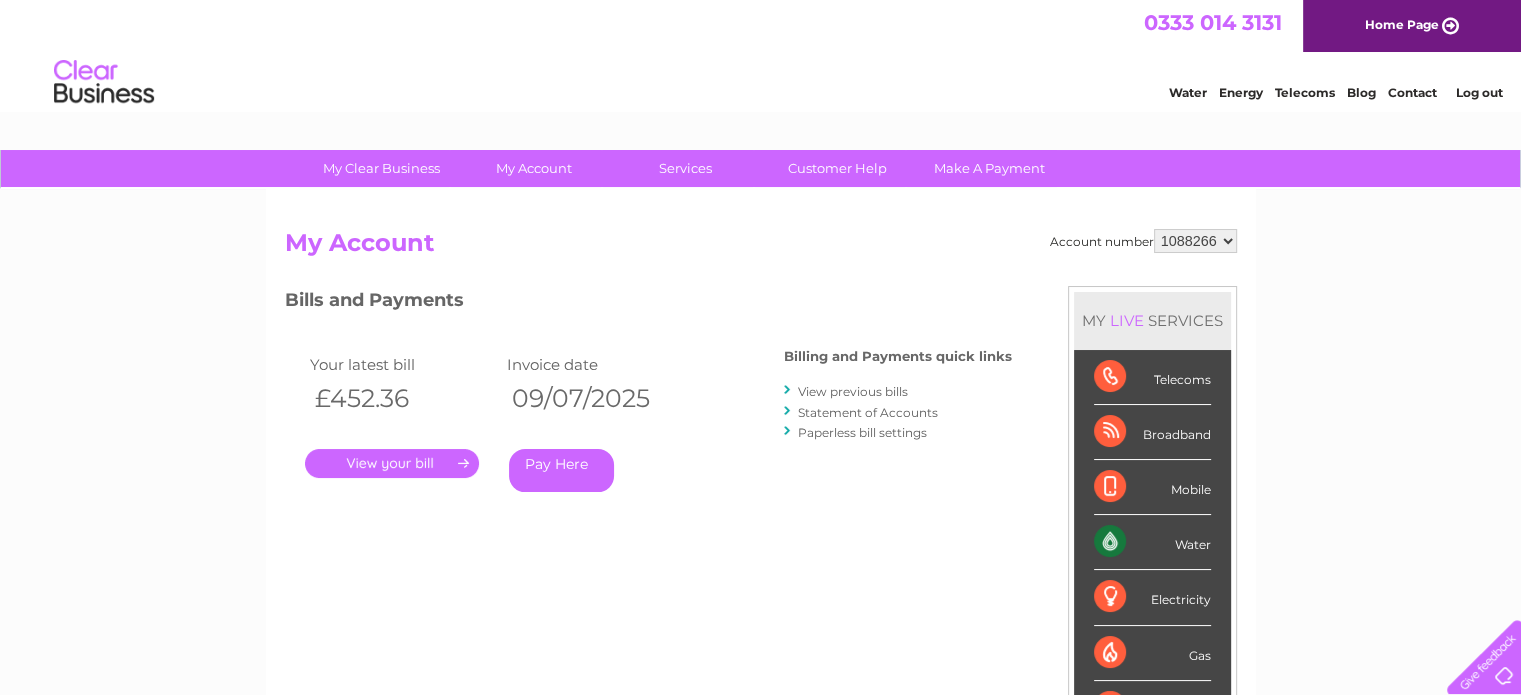 scroll, scrollTop: 0, scrollLeft: 0, axis: both 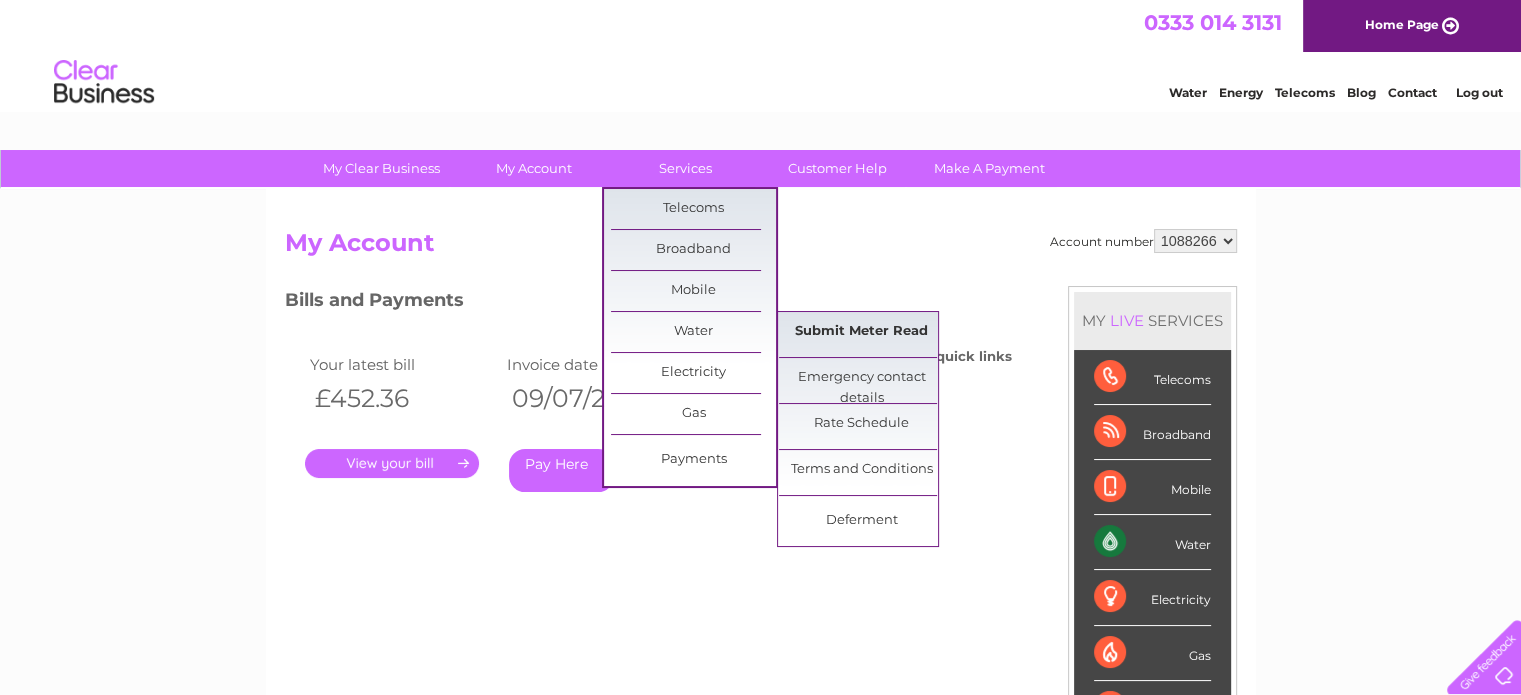 click on "Submit Meter Read" at bounding box center (861, 332) 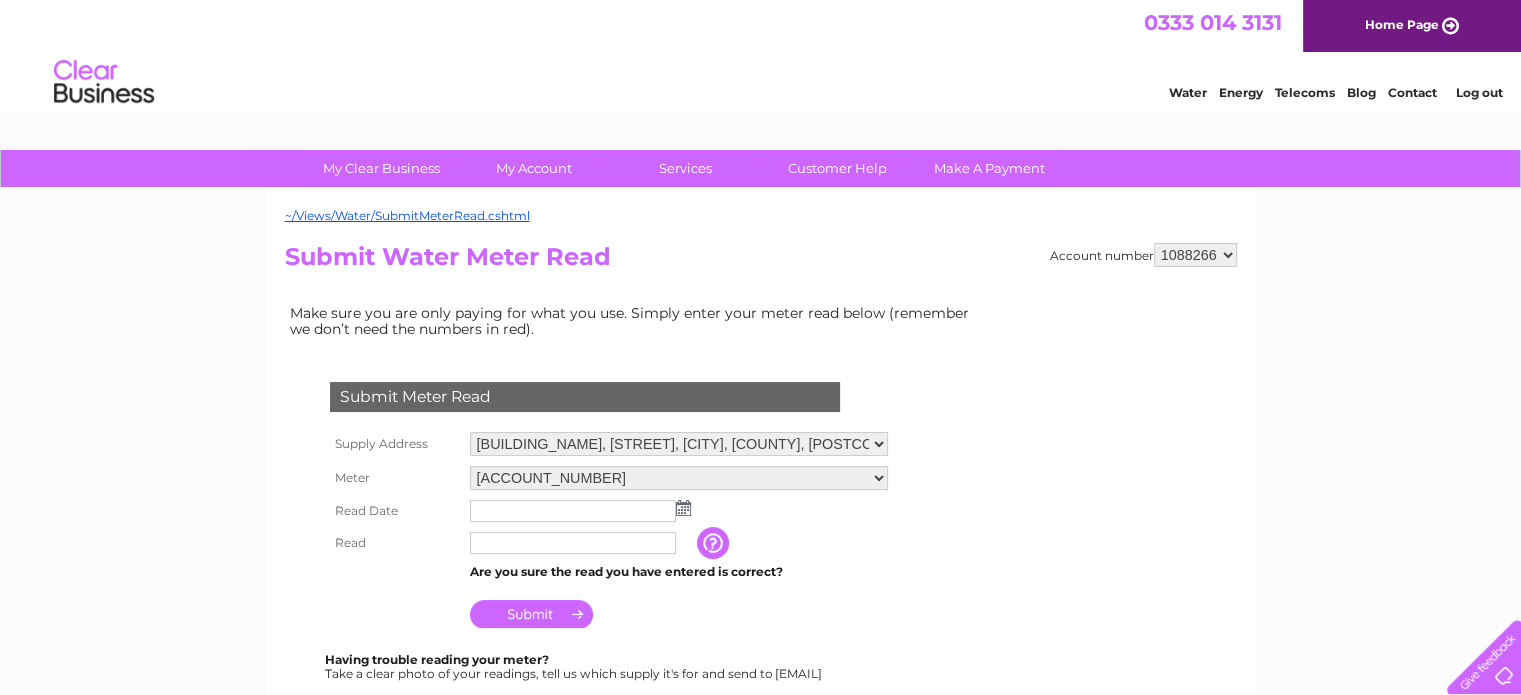 scroll, scrollTop: 0, scrollLeft: 0, axis: both 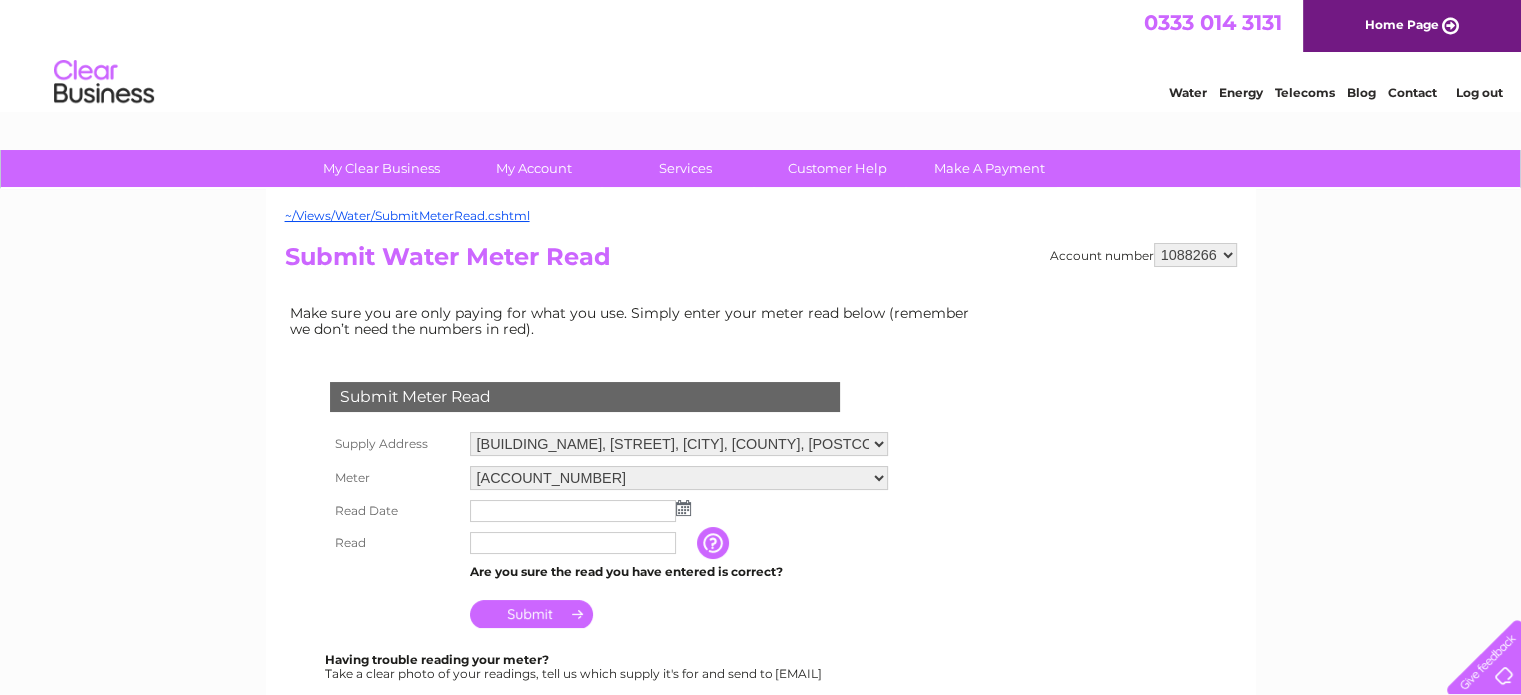 click at bounding box center [683, 508] 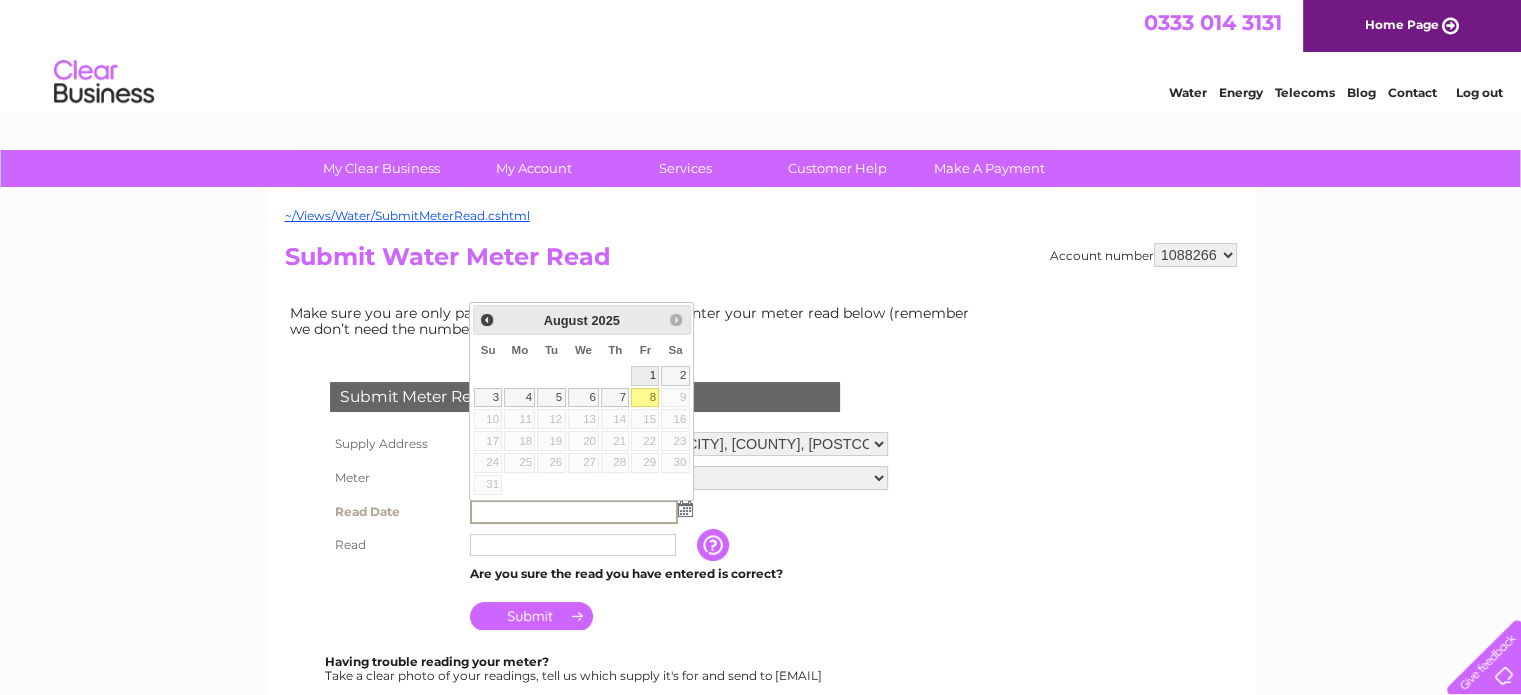 click on "1" at bounding box center [645, 376] 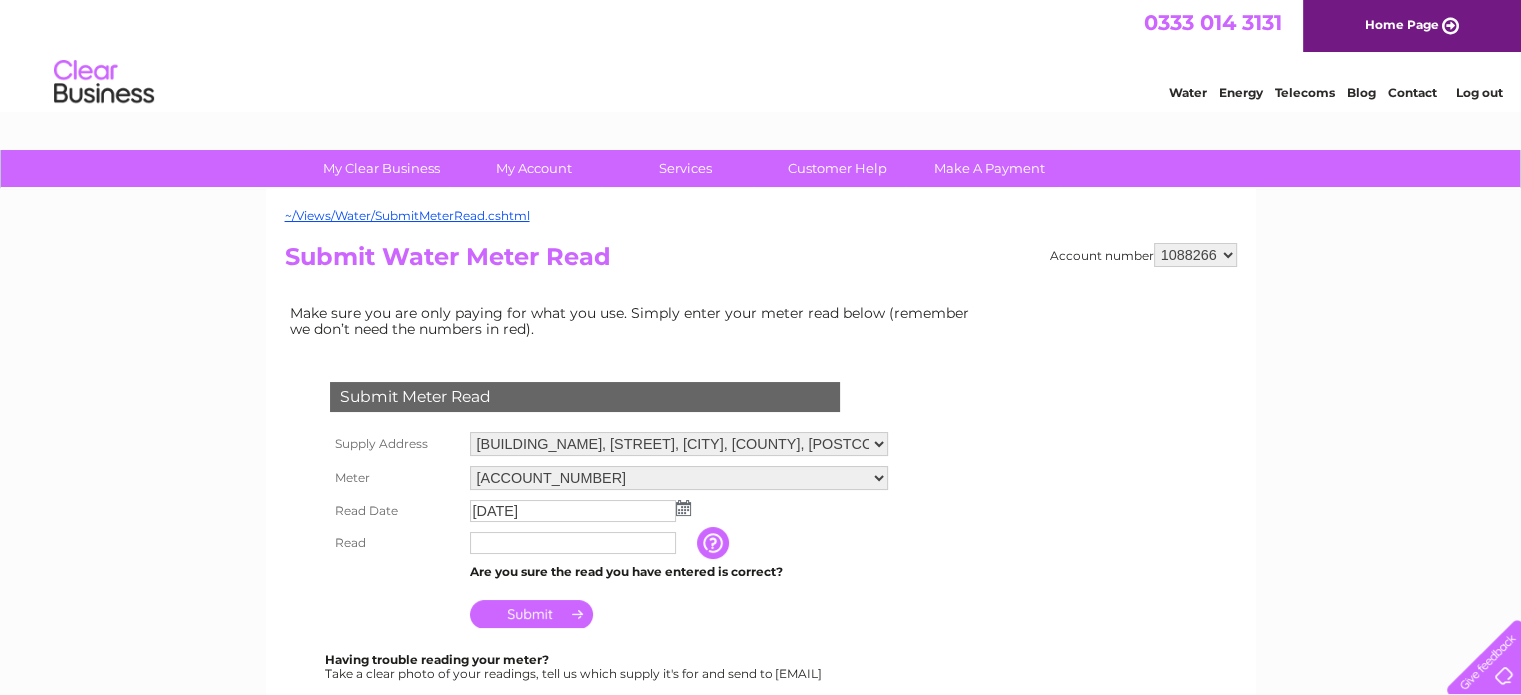 click at bounding box center (573, 543) 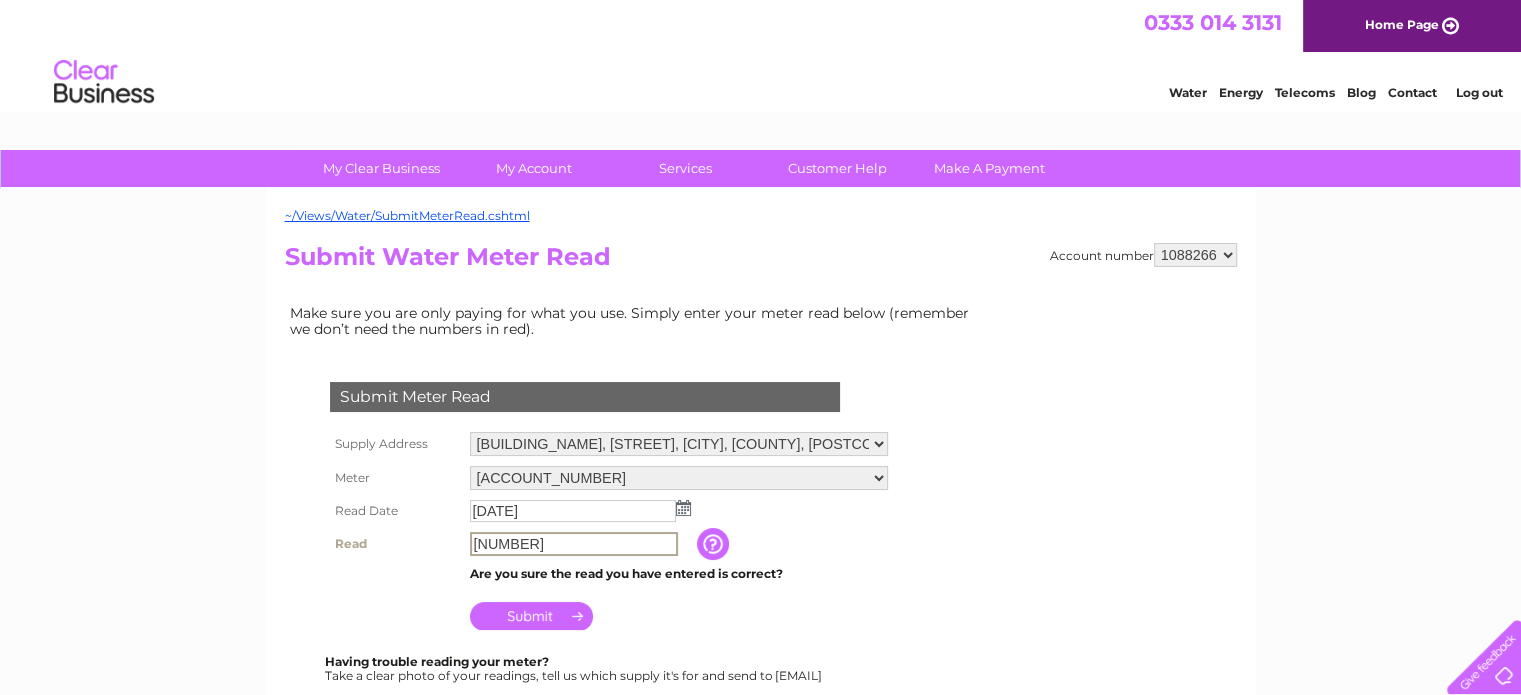 type on "[NUMBER]" 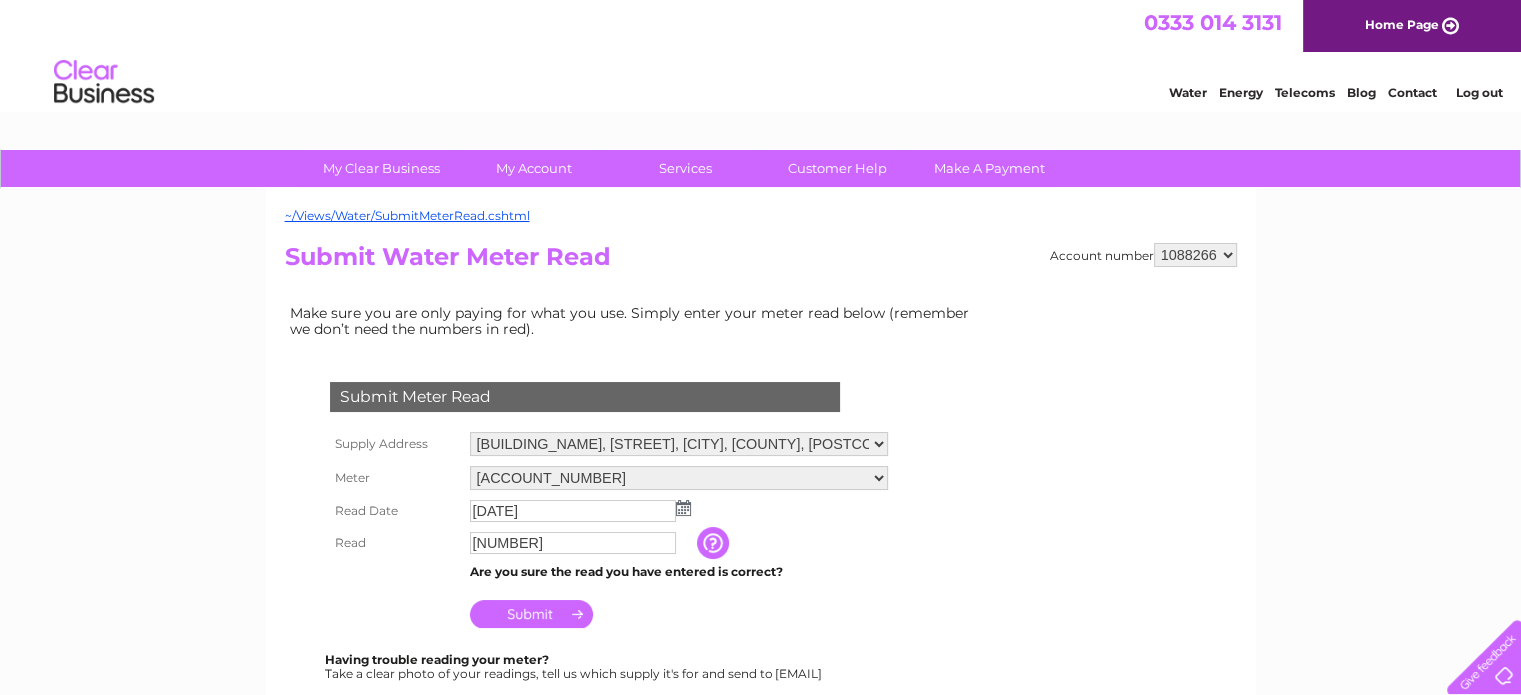 click on "Submit" at bounding box center (531, 614) 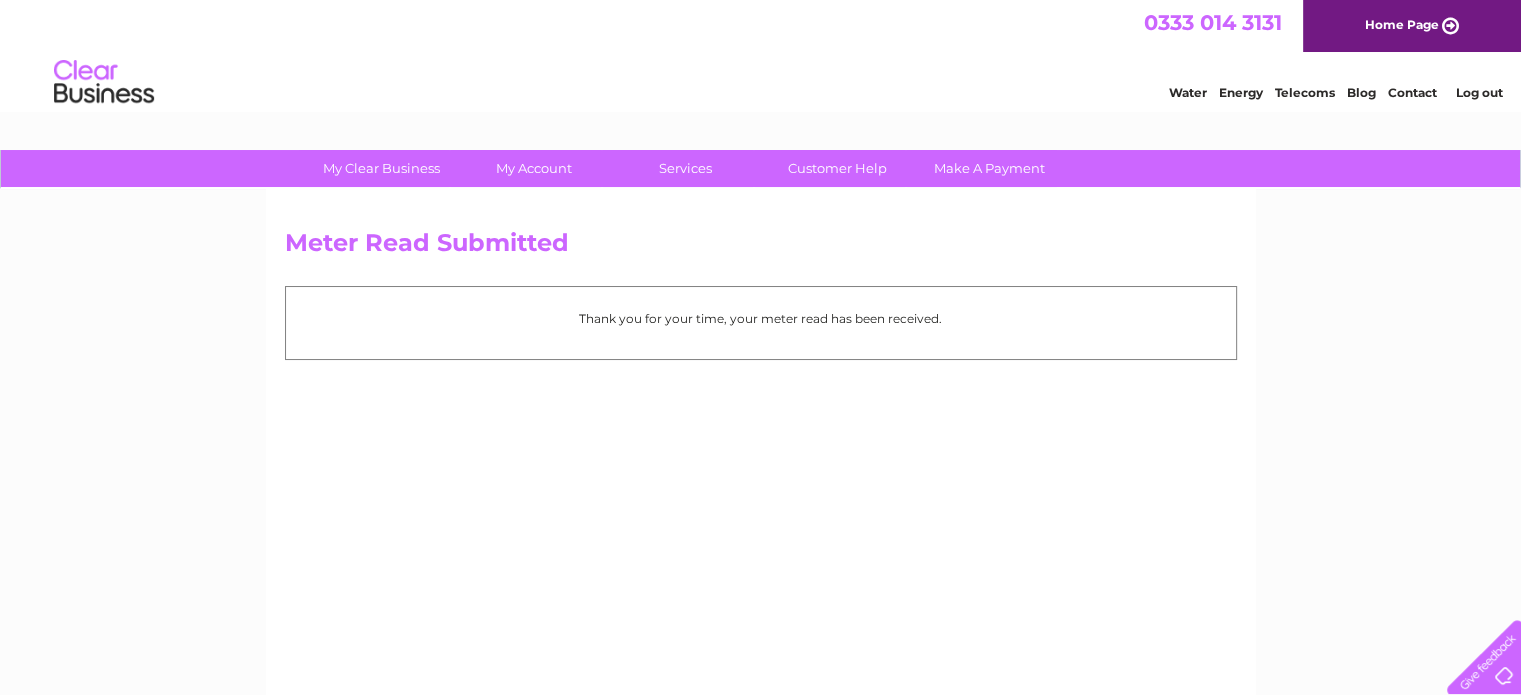 scroll, scrollTop: 0, scrollLeft: 0, axis: both 